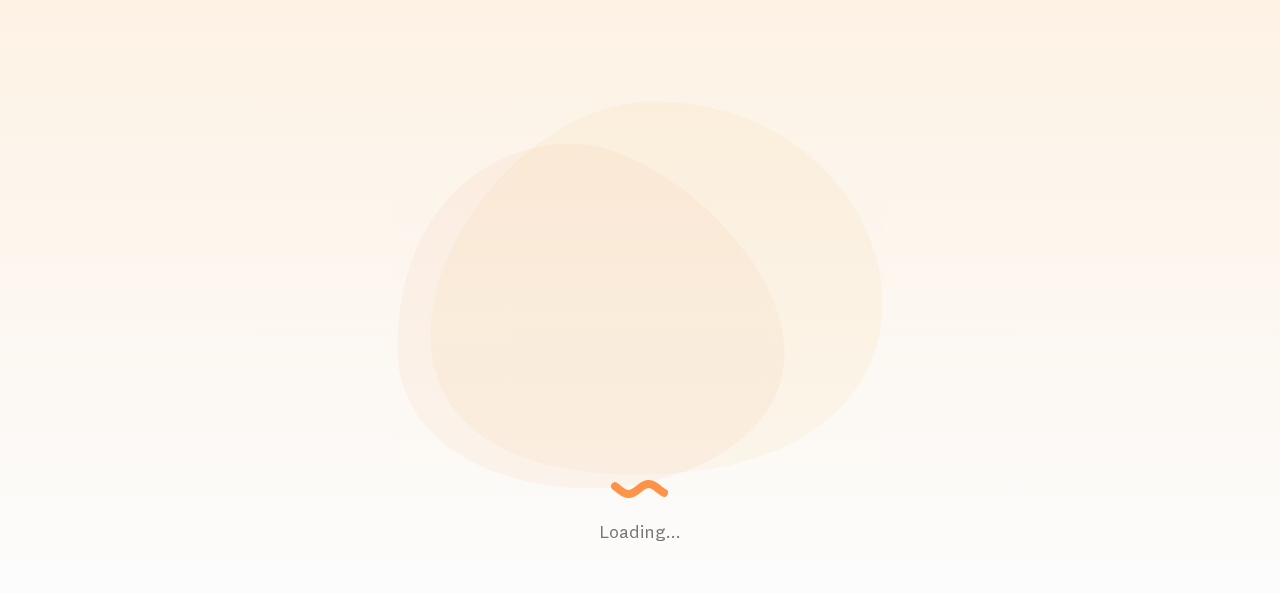 scroll, scrollTop: 0, scrollLeft: 0, axis: both 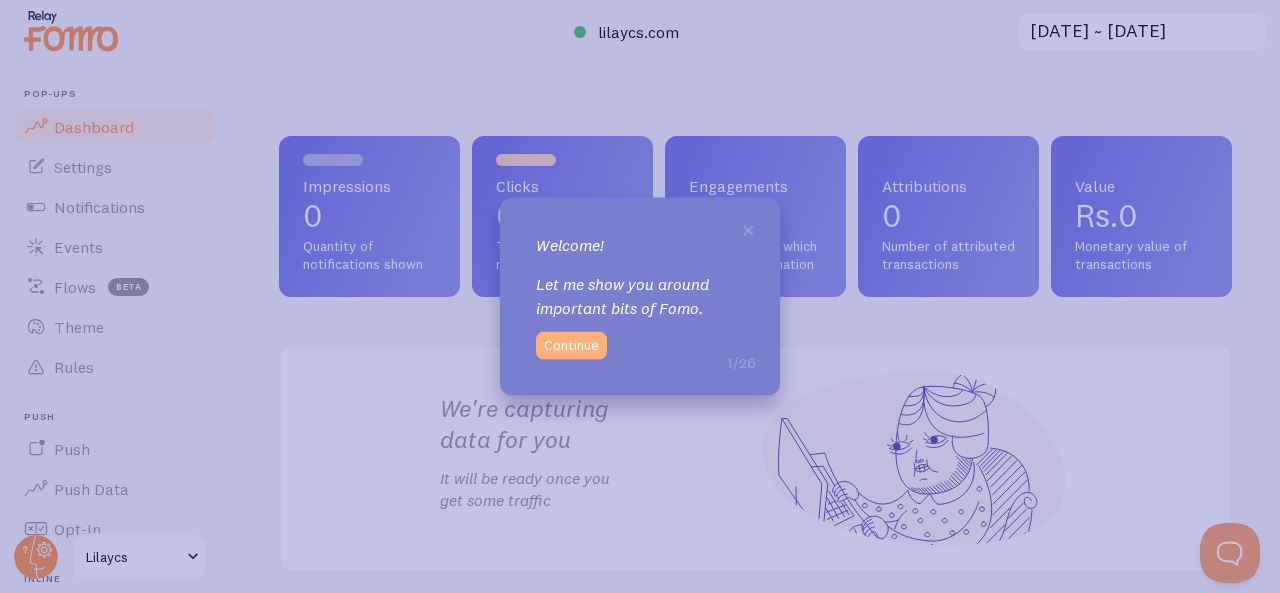 click on "Continue" at bounding box center [571, 346] 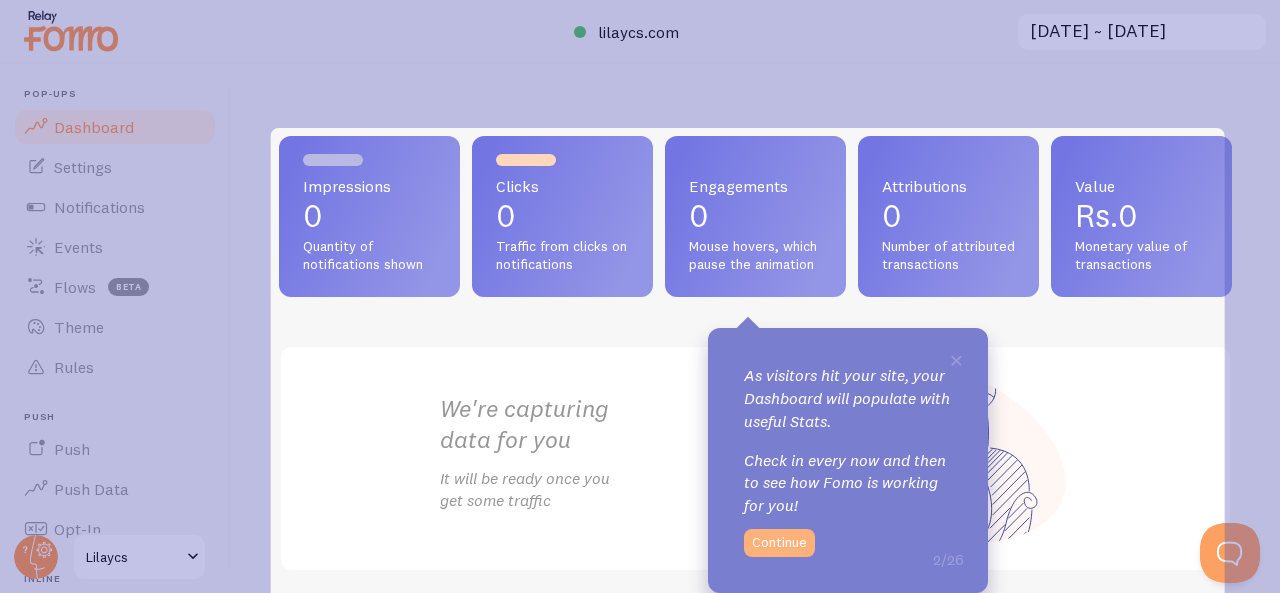 click on "Continue" at bounding box center (779, 543) 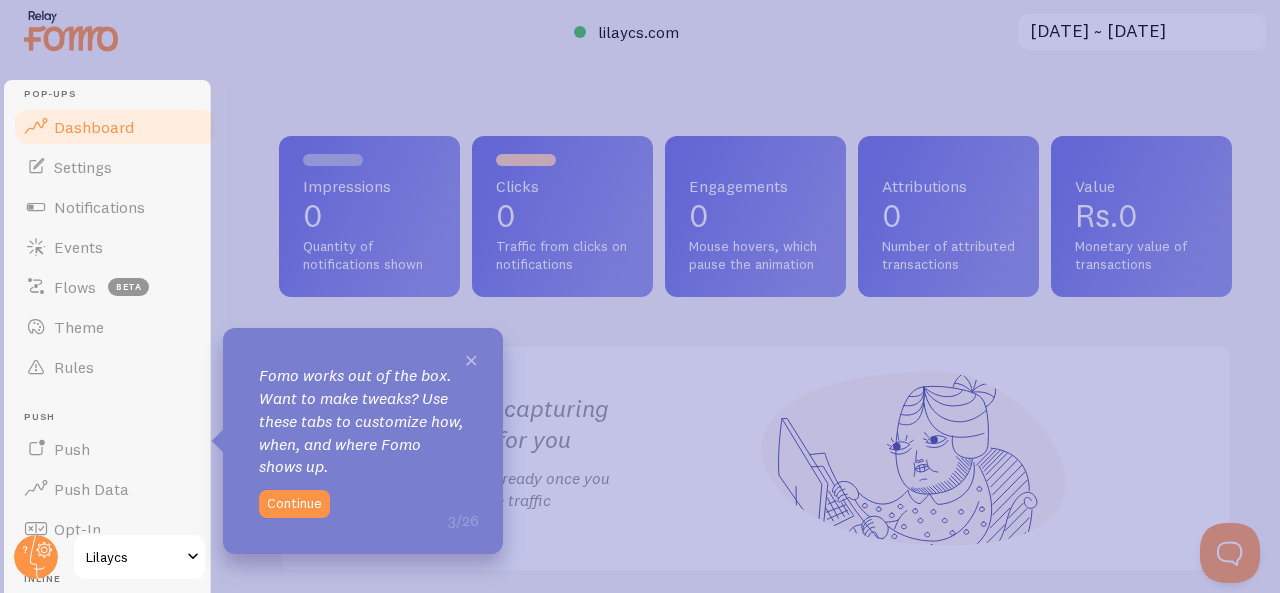 click on "×" at bounding box center [471, 359] 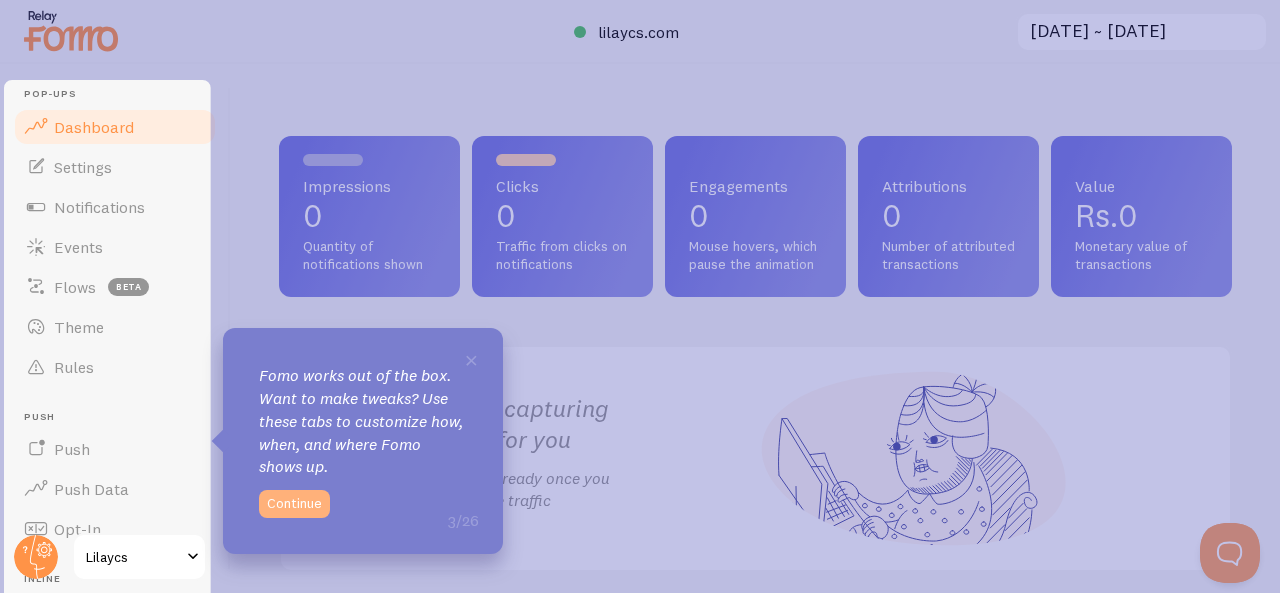 click on "Continue" at bounding box center (294, 504) 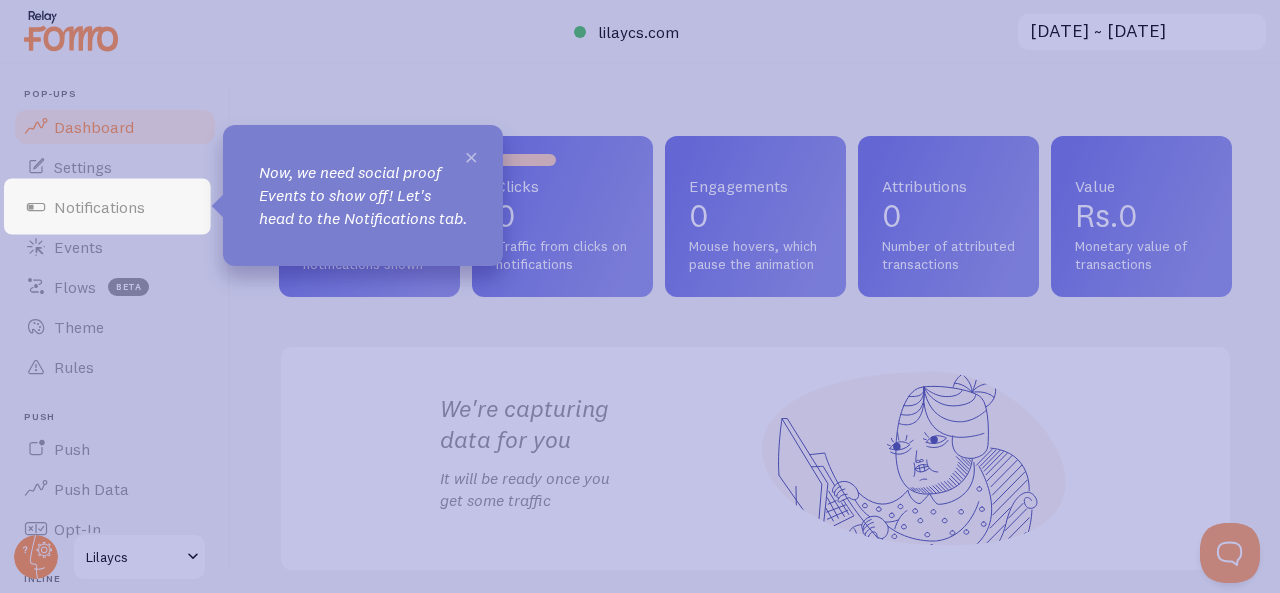 click on "×" at bounding box center (471, 156) 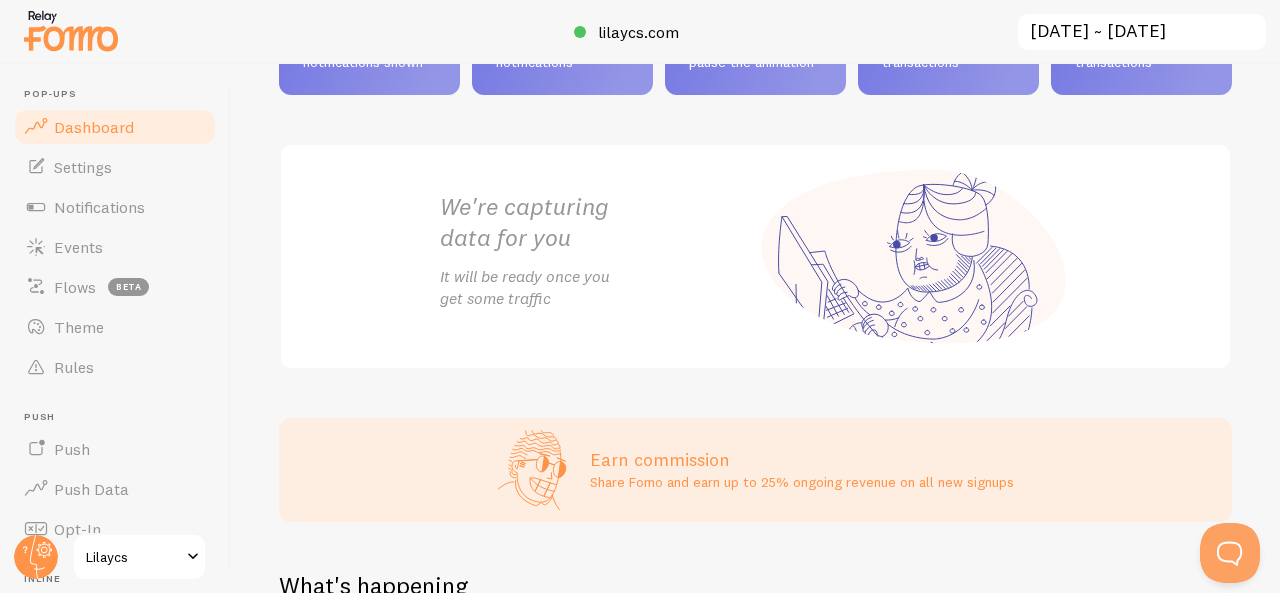 scroll, scrollTop: 192, scrollLeft: 0, axis: vertical 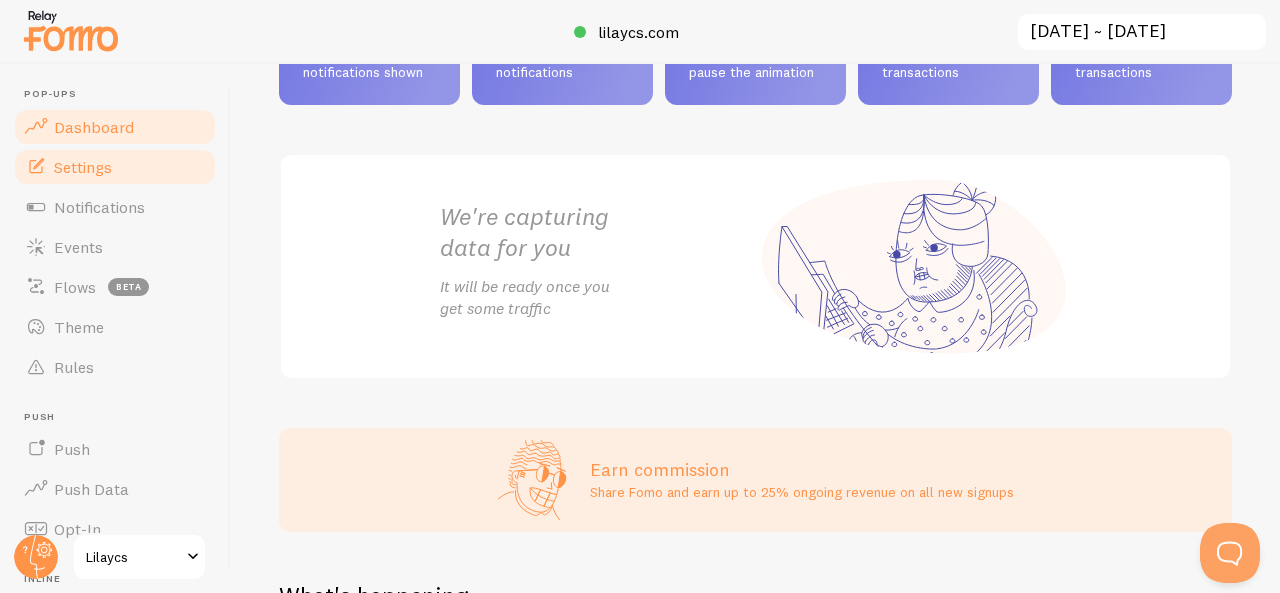 click on "Settings" at bounding box center [83, 167] 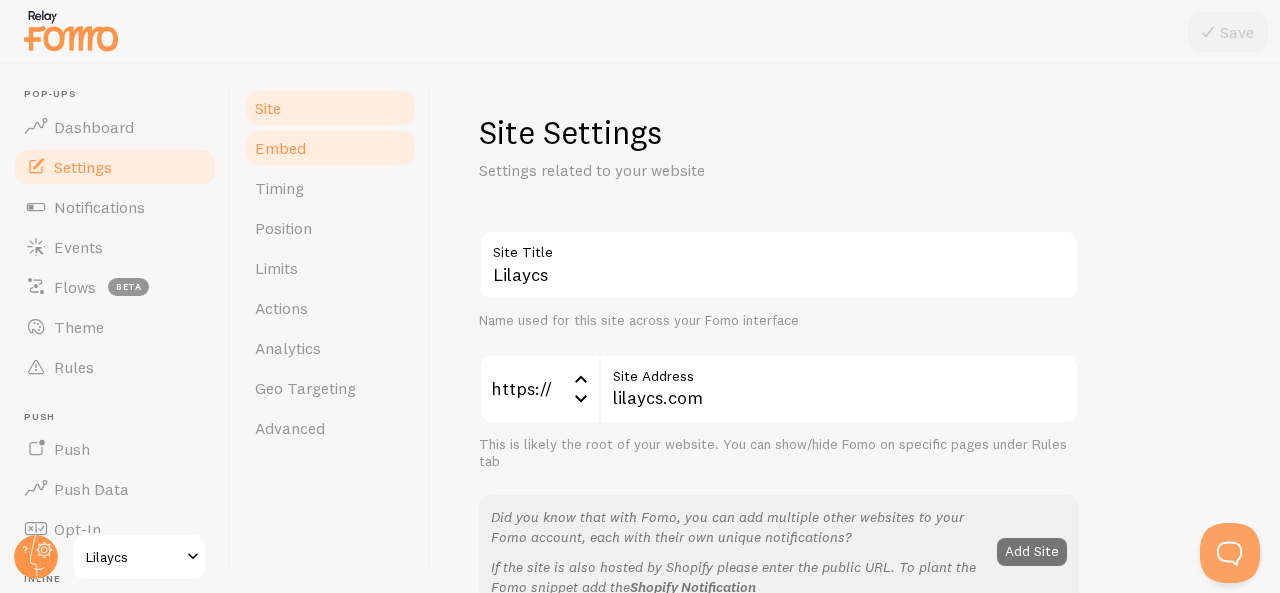 click on "Embed" at bounding box center [330, 148] 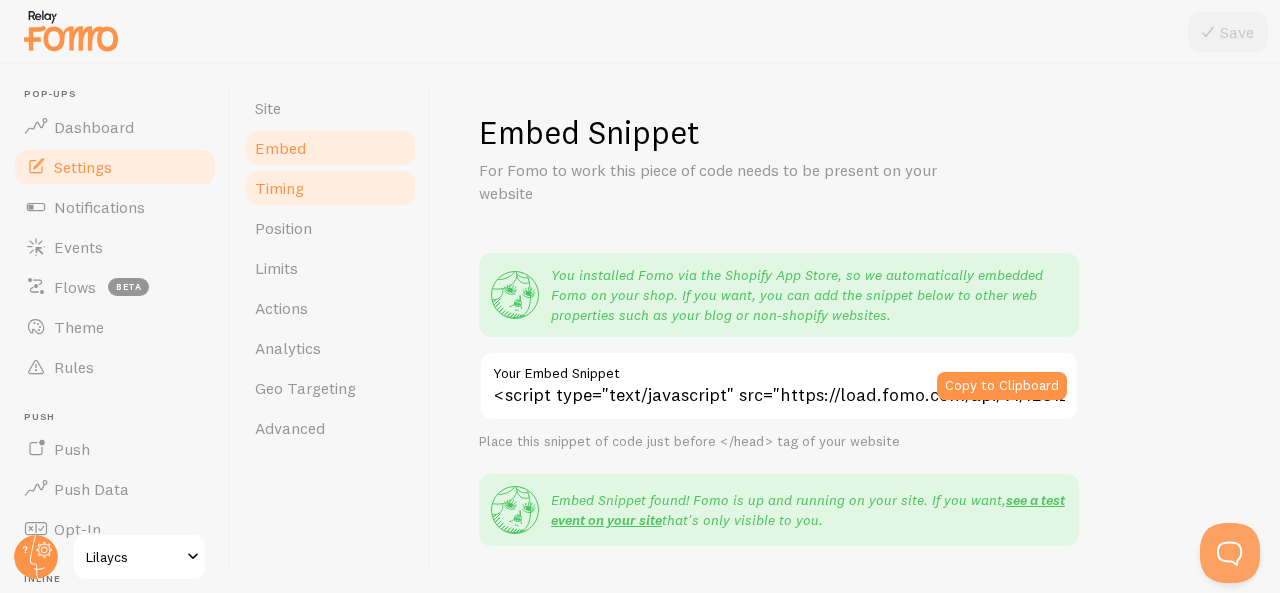 click on "Timing" at bounding box center (279, 188) 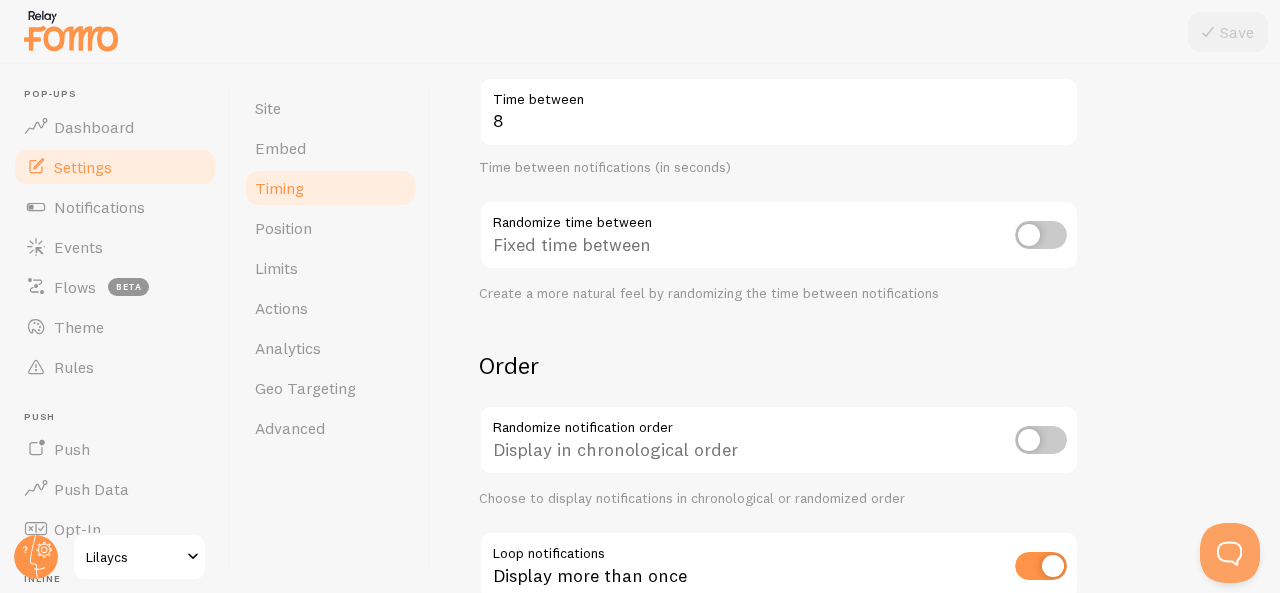 scroll, scrollTop: 590, scrollLeft: 0, axis: vertical 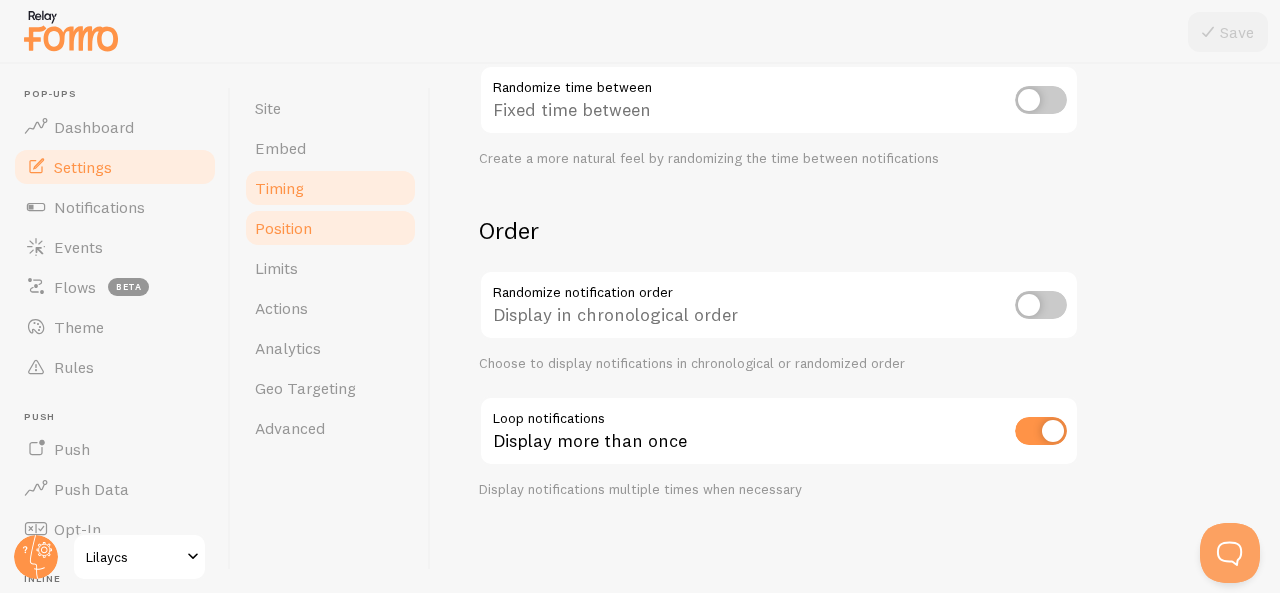 click on "Position" at bounding box center (330, 228) 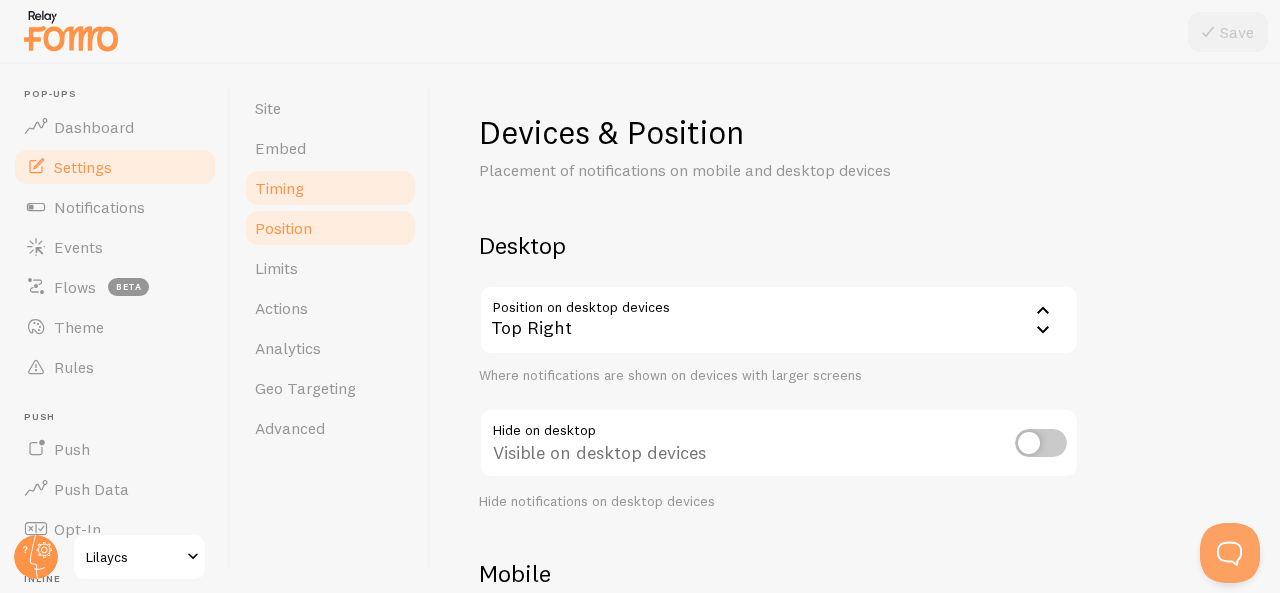 click on "Timing" at bounding box center [330, 188] 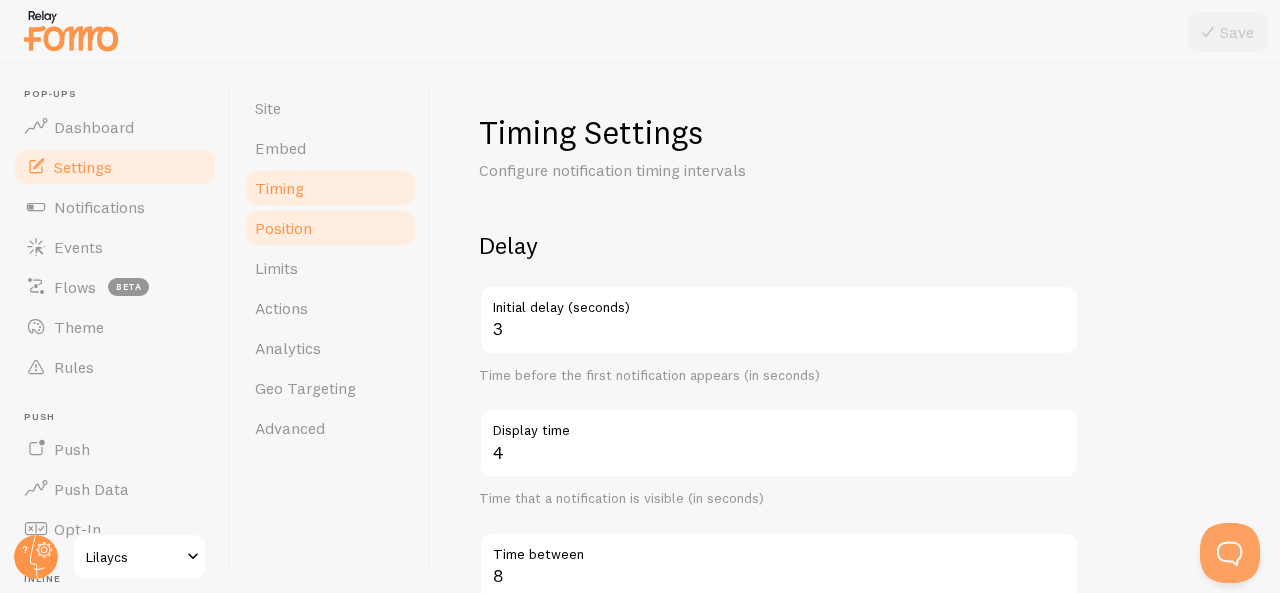 click on "Position" at bounding box center (283, 228) 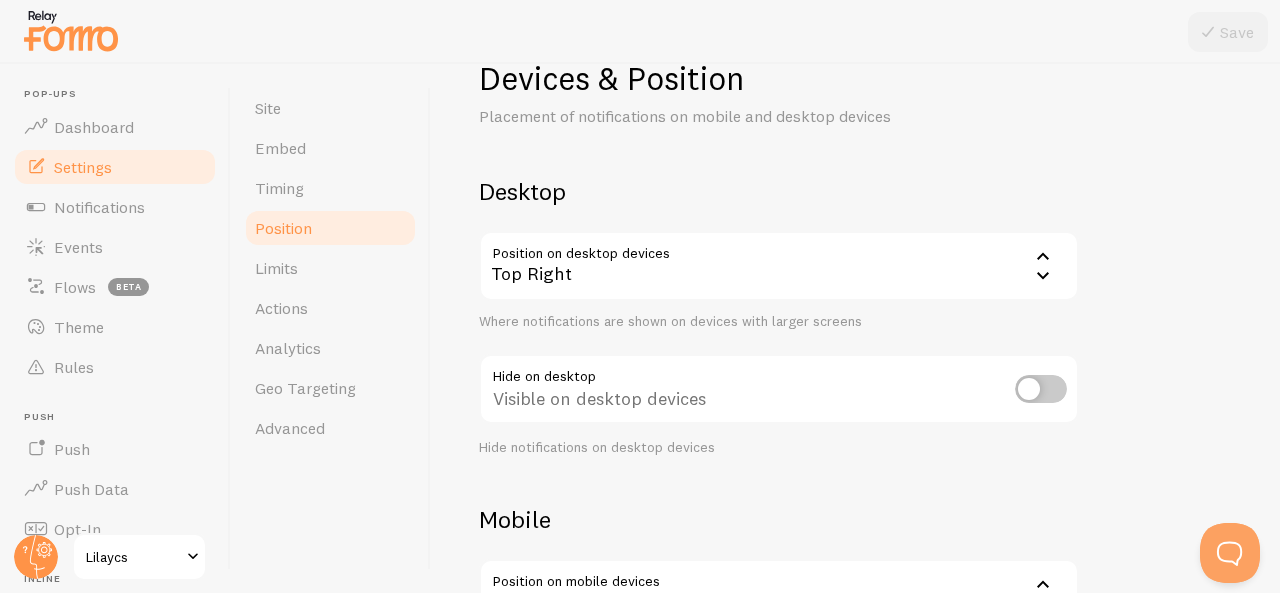 scroll, scrollTop: 0, scrollLeft: 0, axis: both 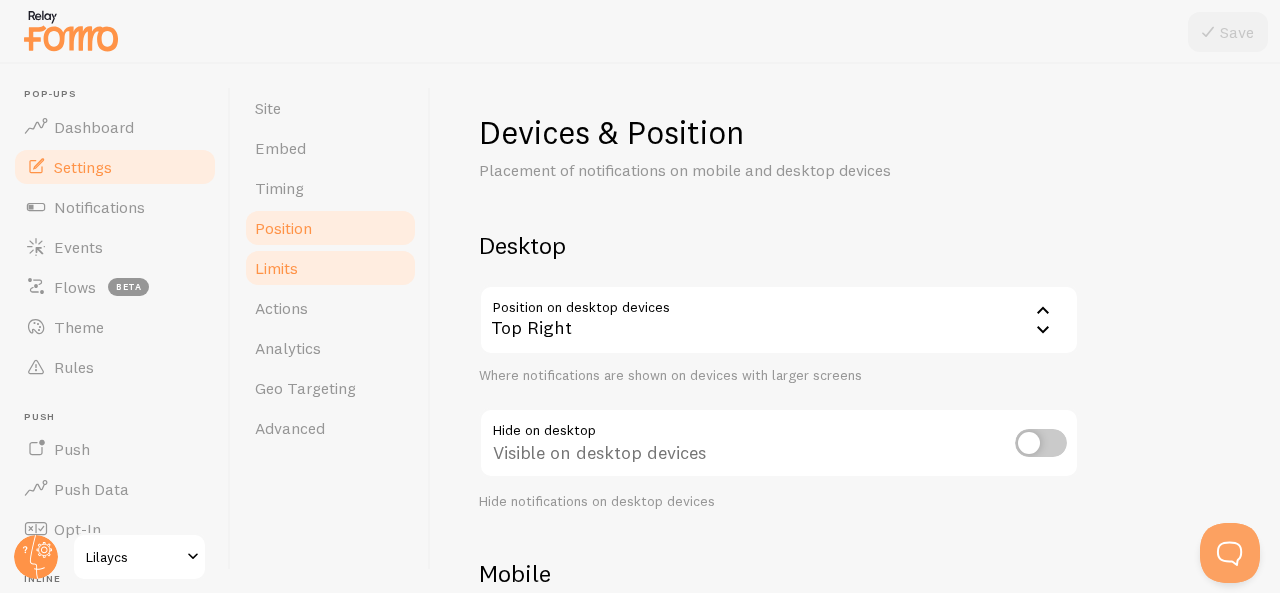 click on "Limits" at bounding box center (330, 268) 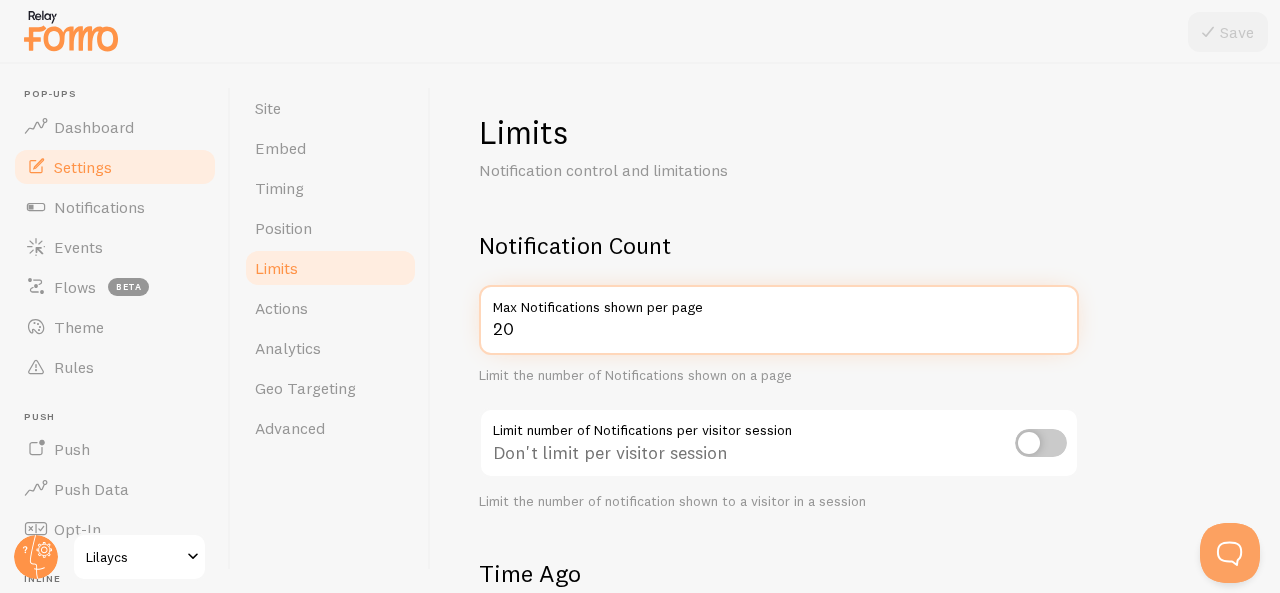 click on "20" at bounding box center [779, 320] 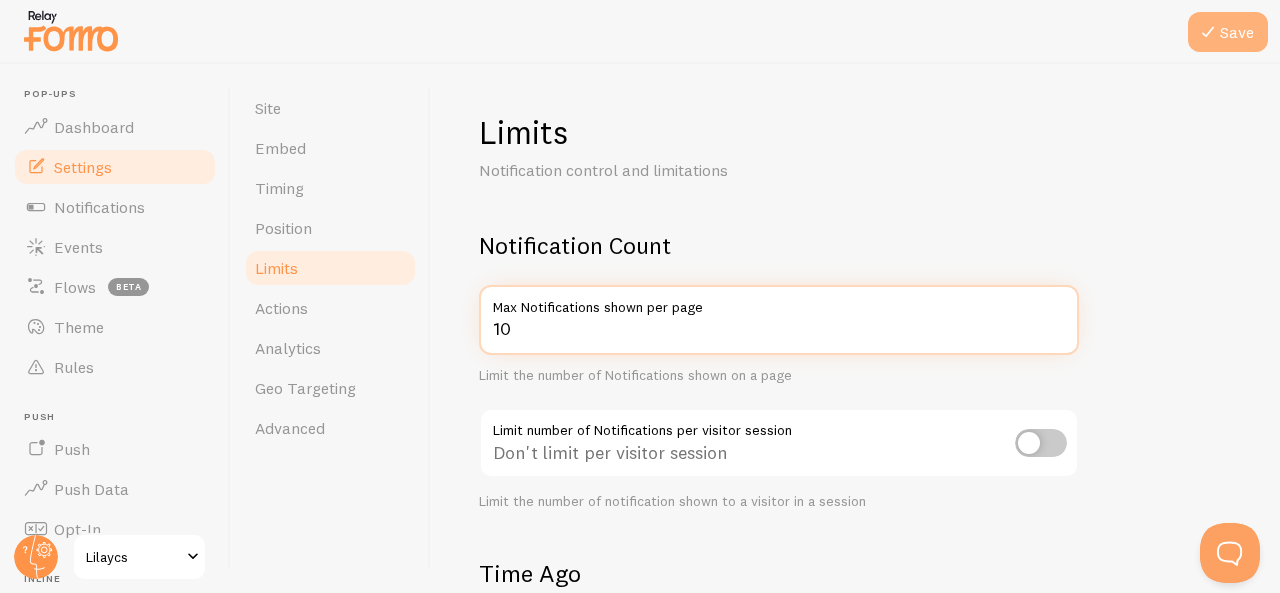 type on "10" 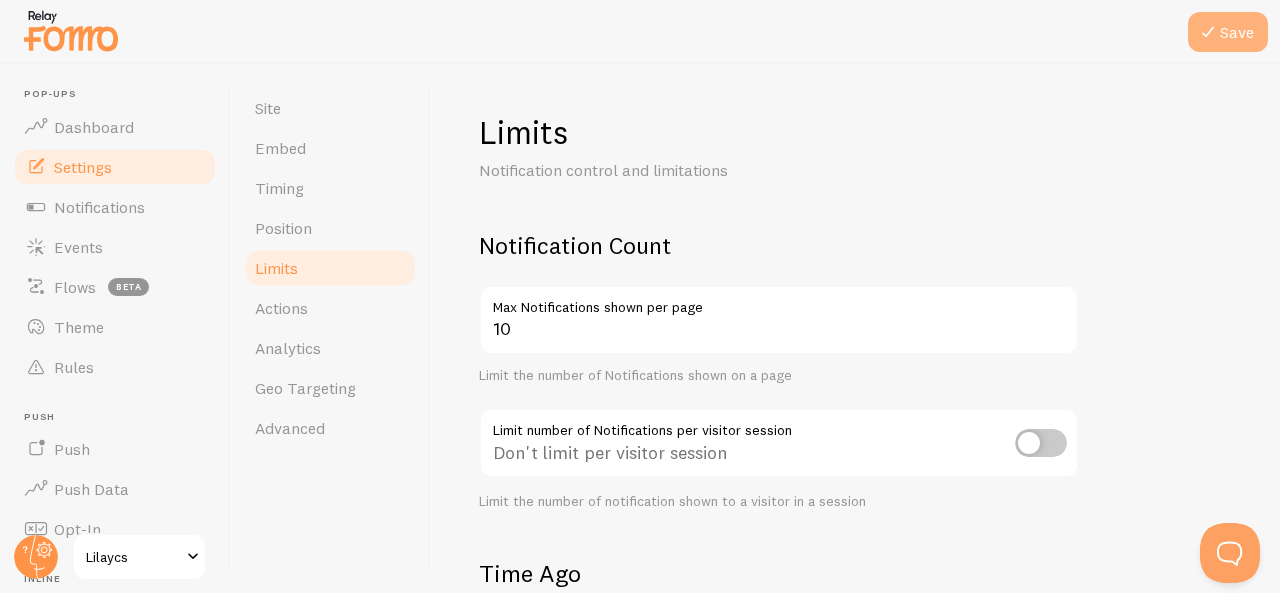 click on "Save" at bounding box center [1228, 32] 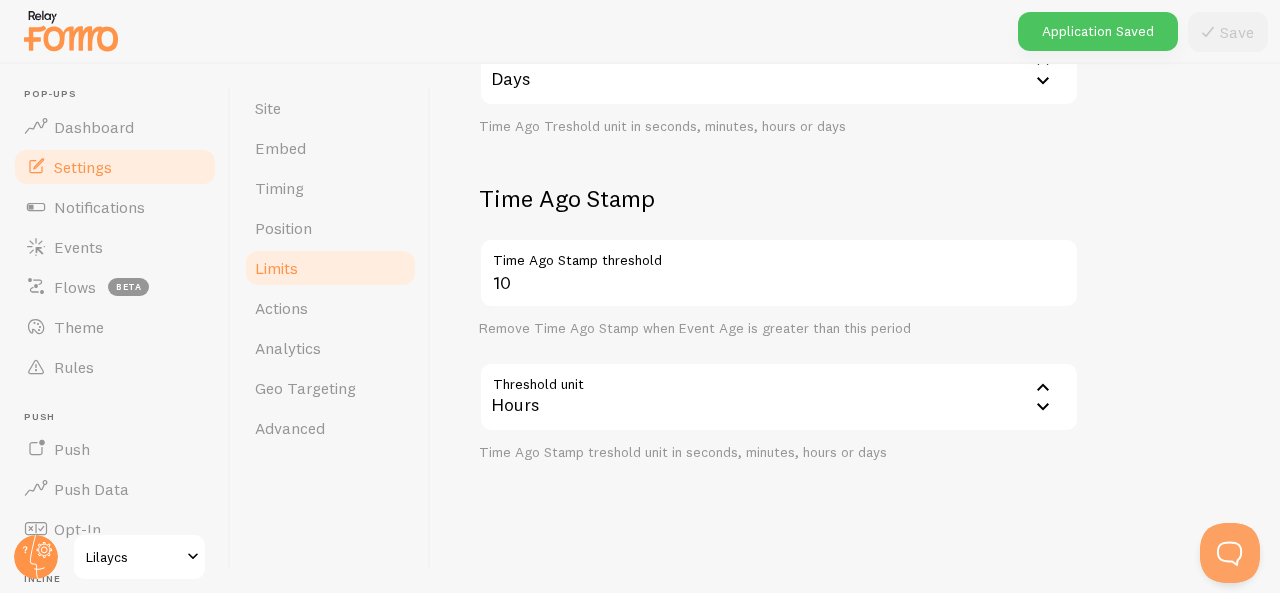 scroll, scrollTop: 703, scrollLeft: 0, axis: vertical 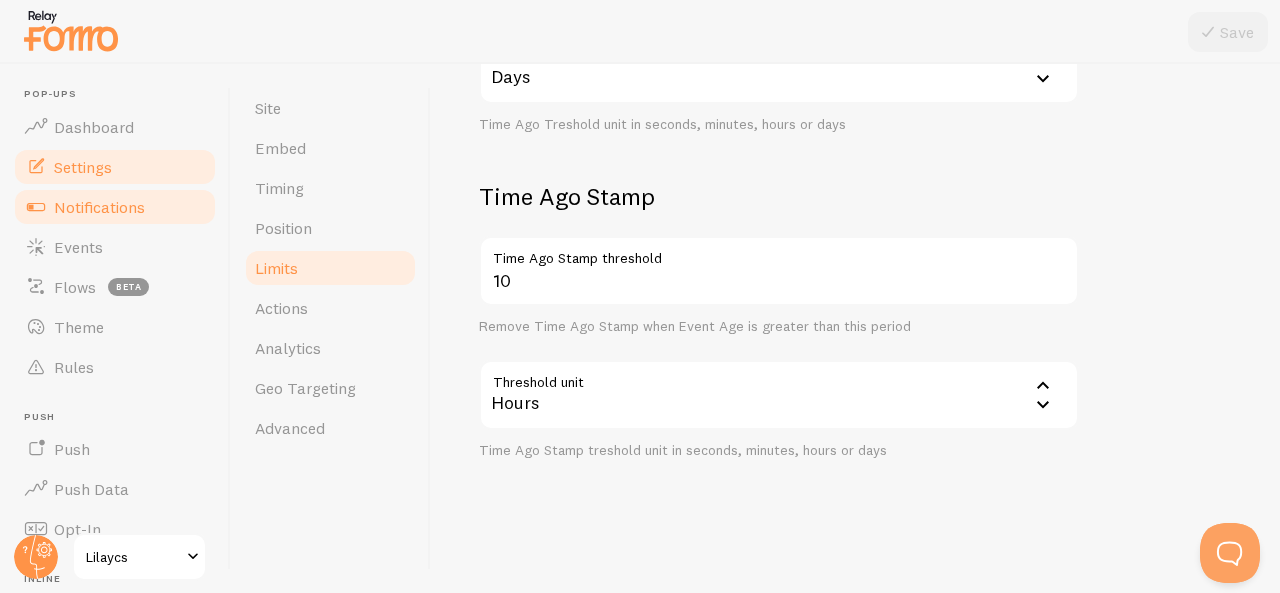 click on "Notifications" at bounding box center (99, 207) 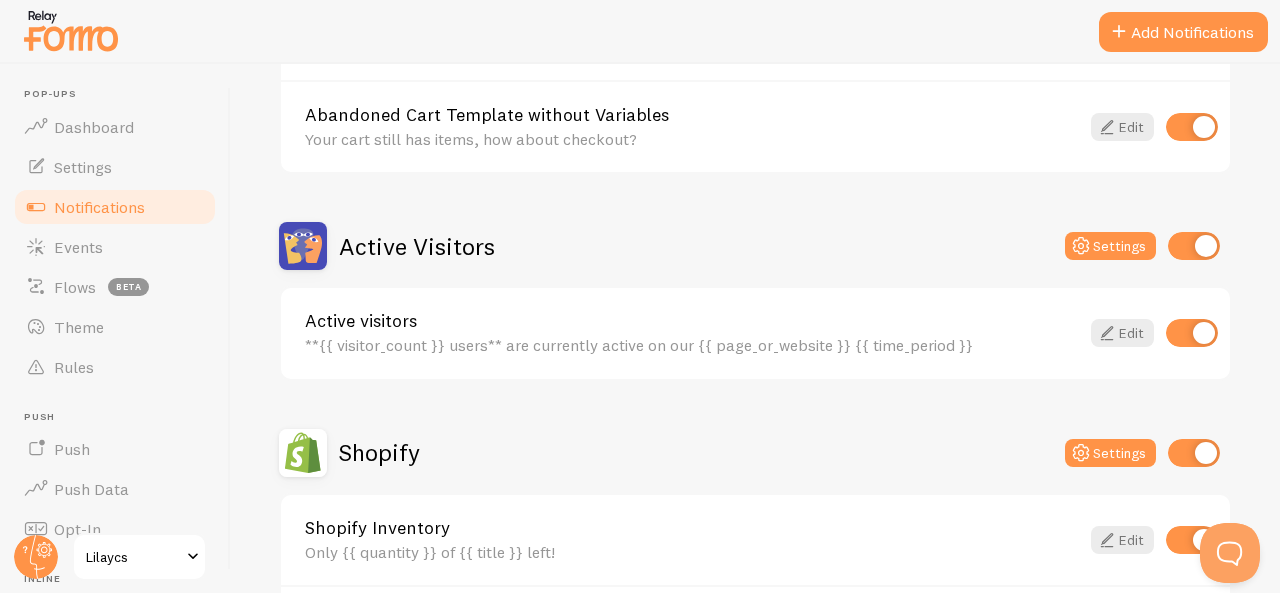 scroll, scrollTop: 0, scrollLeft: 0, axis: both 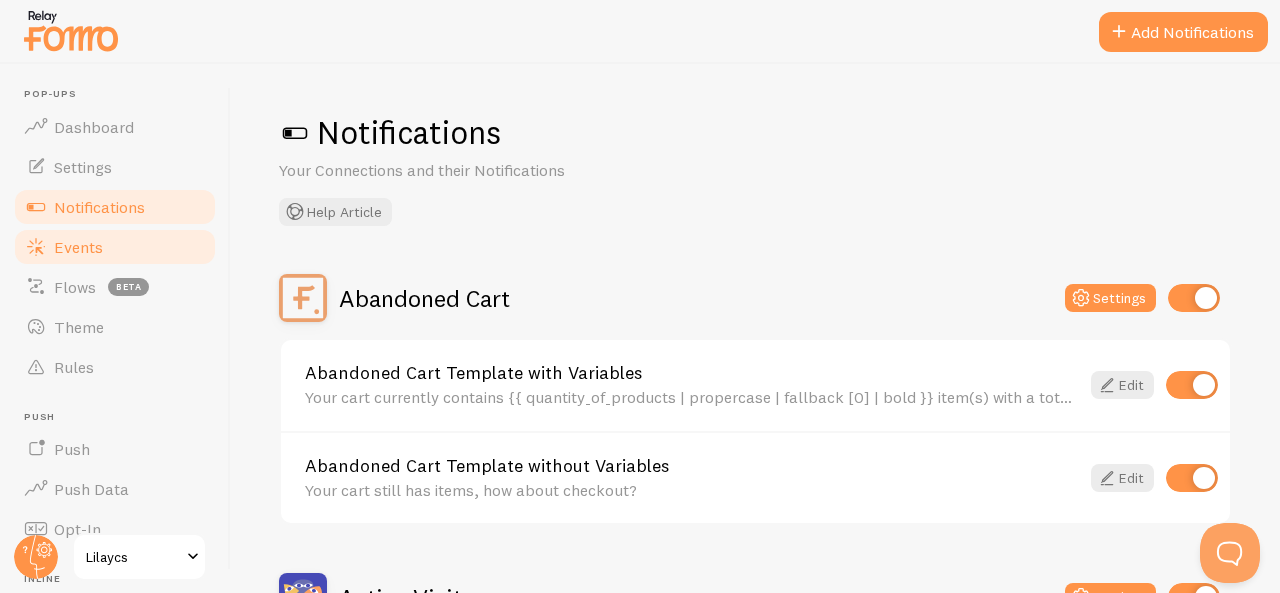 click on "Events" at bounding box center [78, 247] 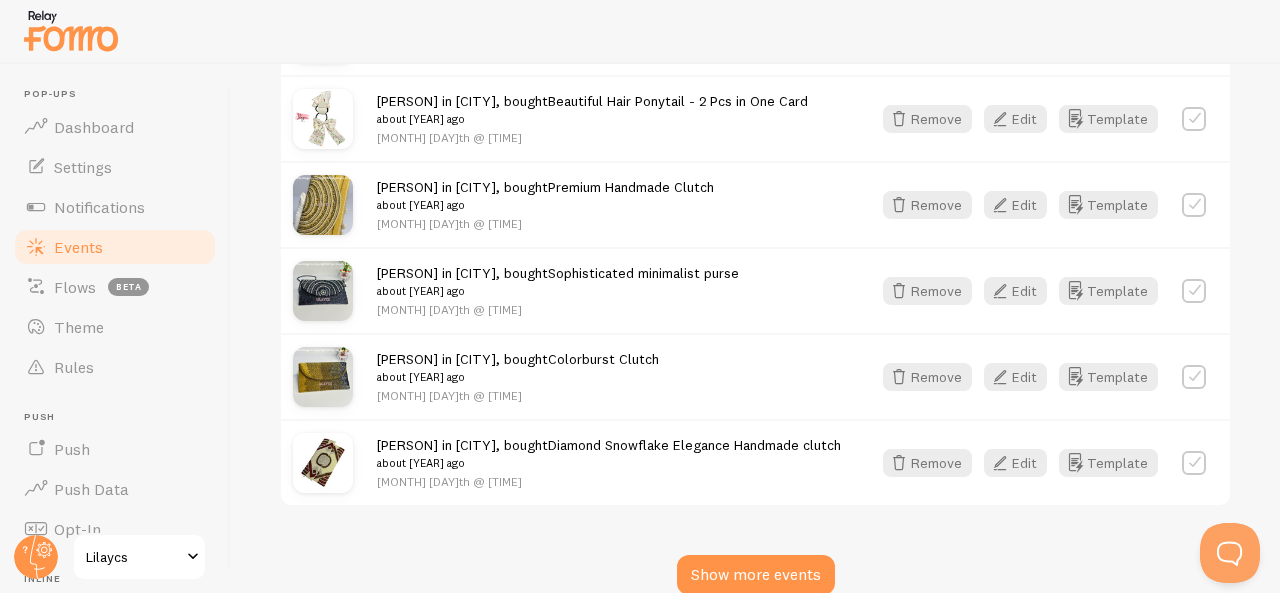 scroll, scrollTop: 2970, scrollLeft: 0, axis: vertical 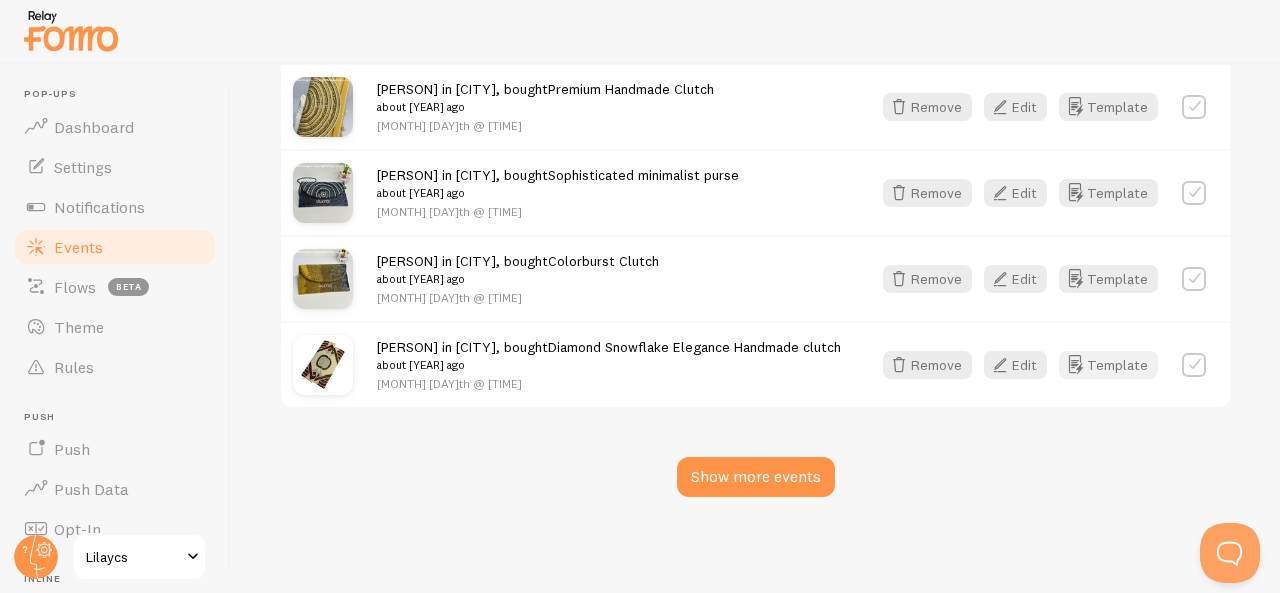 click on "Template" at bounding box center (1108, 365) 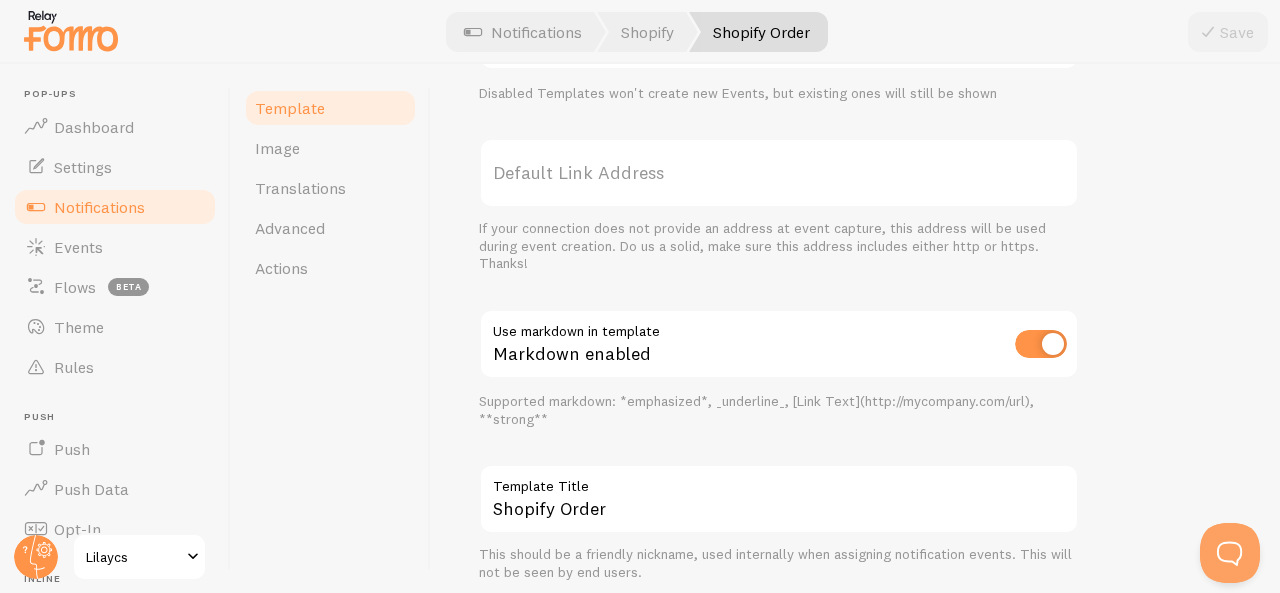 scroll, scrollTop: 940, scrollLeft: 0, axis: vertical 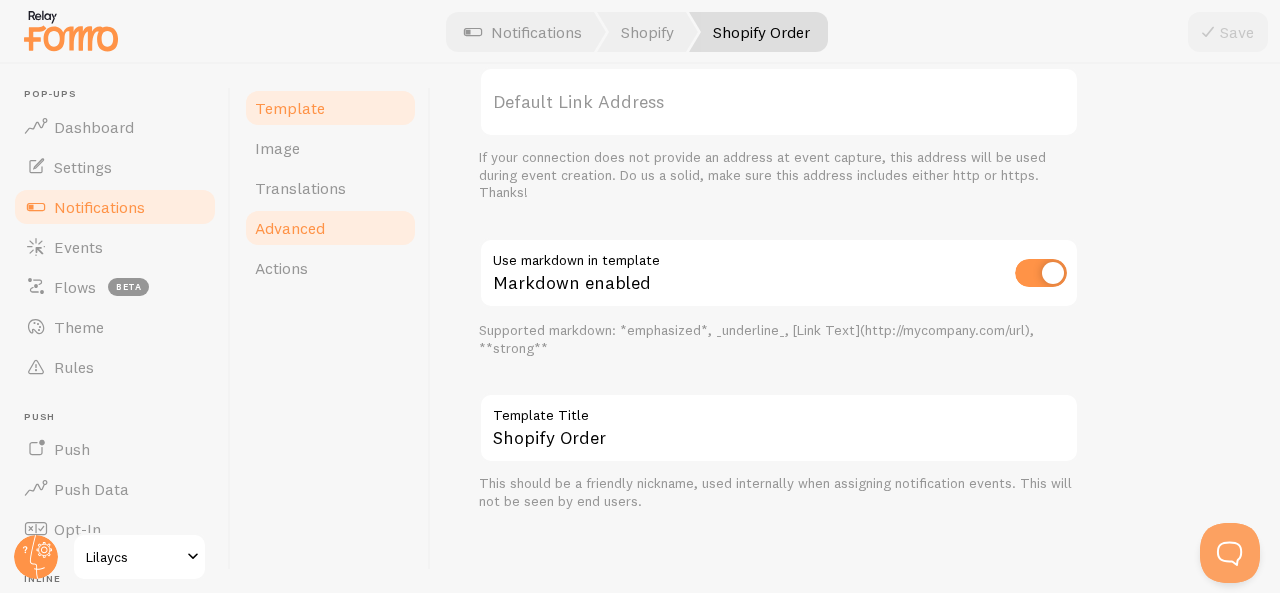 click on "Advanced" at bounding box center (290, 228) 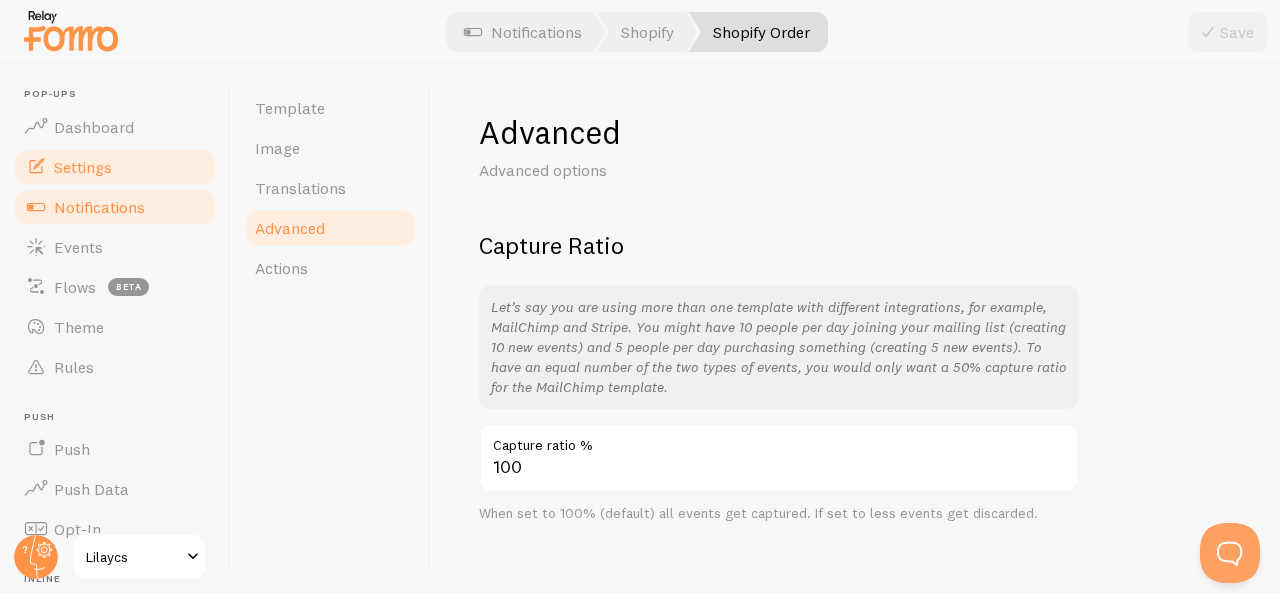 click on "Settings" at bounding box center (83, 167) 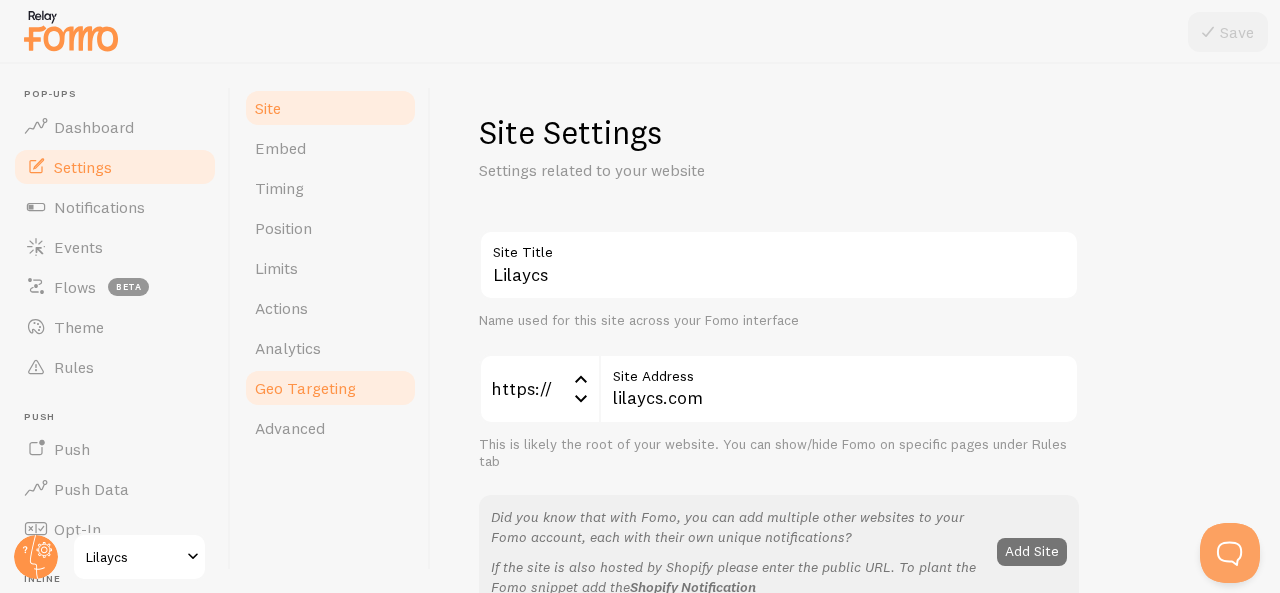 click on "Geo Targeting" at bounding box center [305, 388] 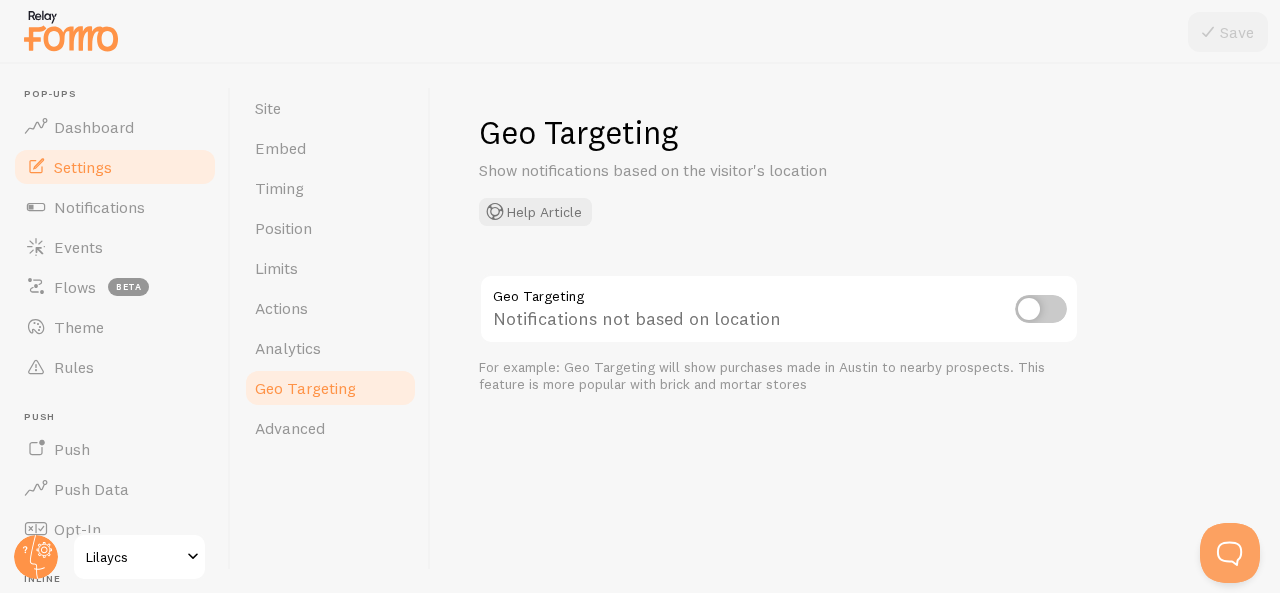 click at bounding box center (1041, 309) 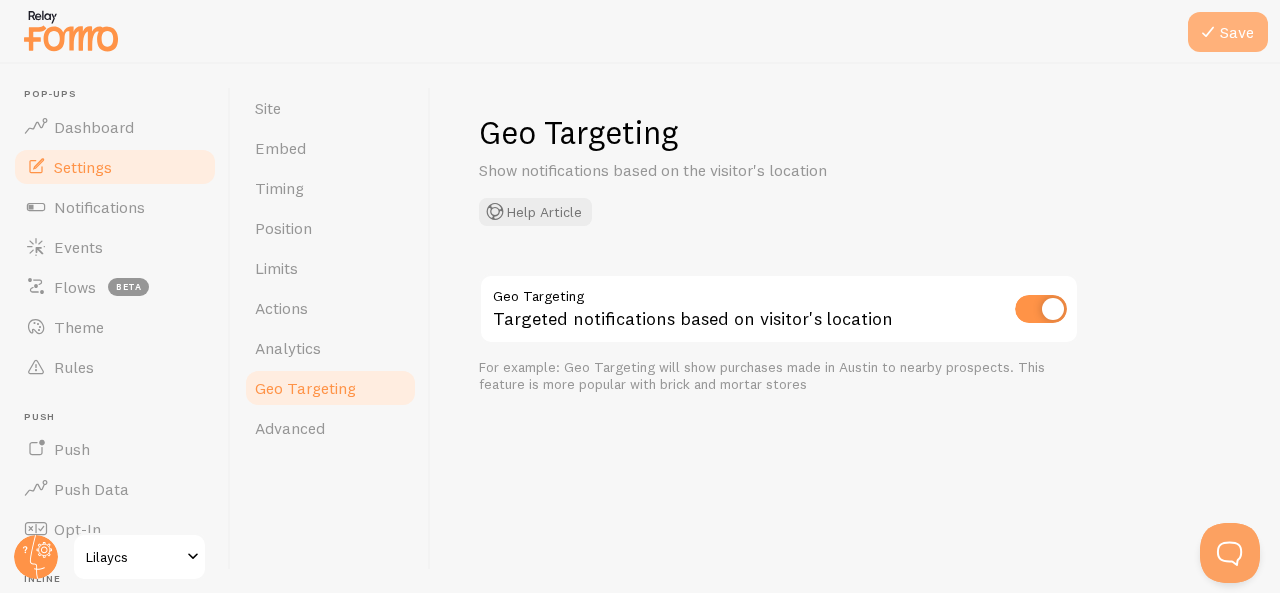 click on "Save" at bounding box center [1228, 32] 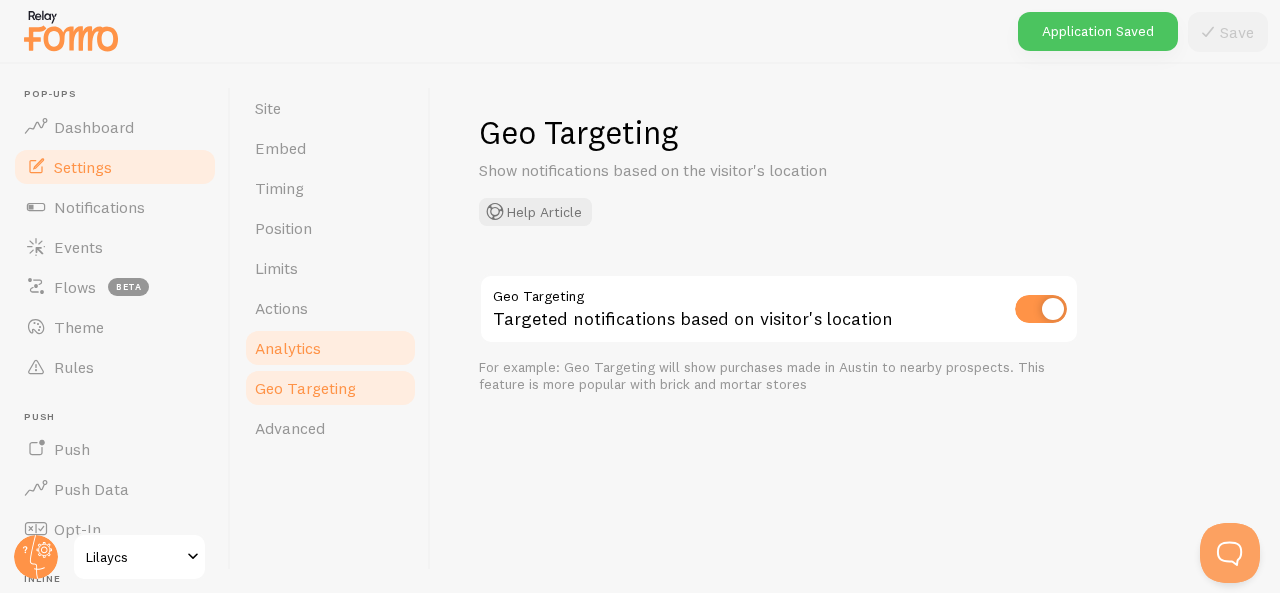 click on "Analytics" at bounding box center (330, 348) 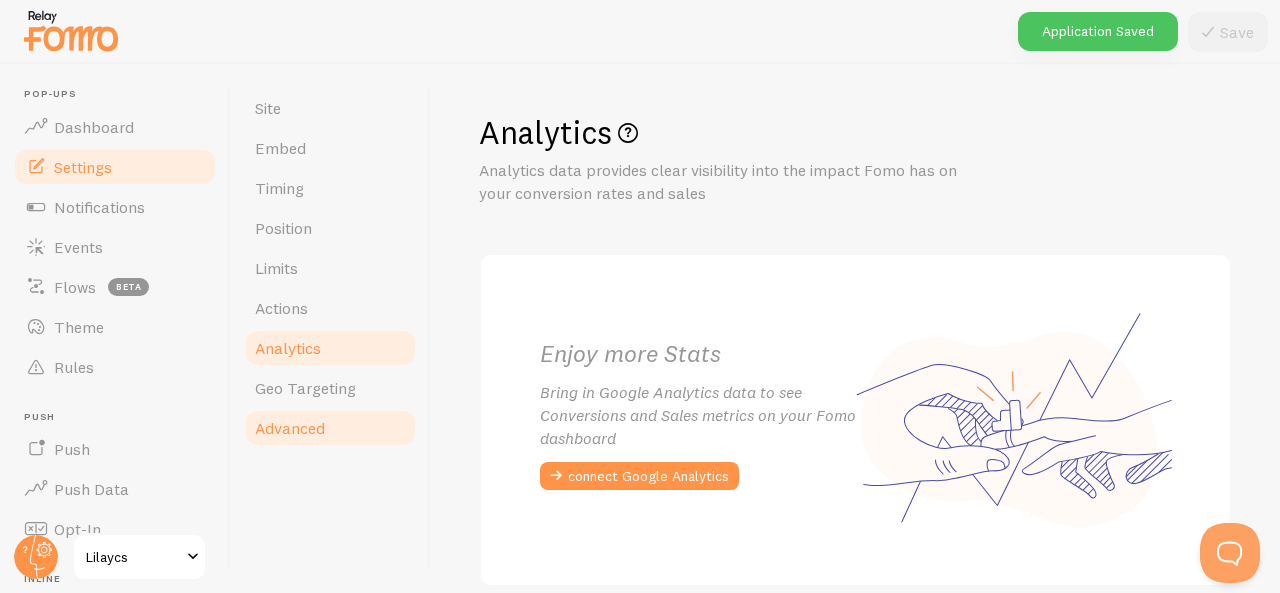 click on "Advanced" at bounding box center (290, 428) 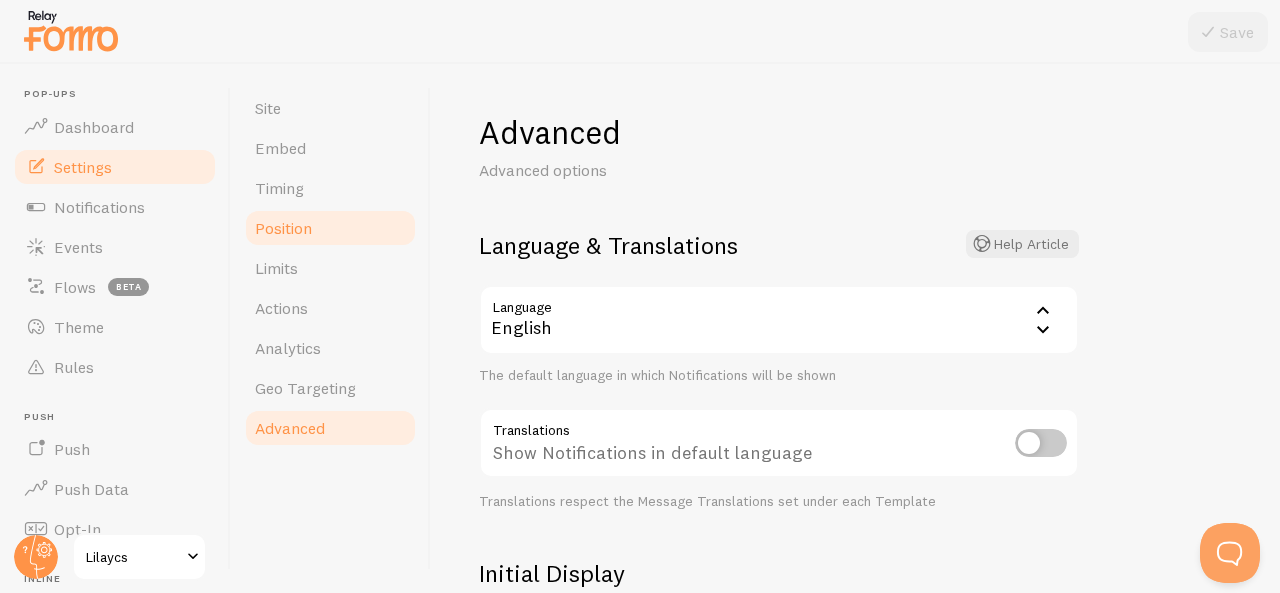 click on "Position" at bounding box center [283, 228] 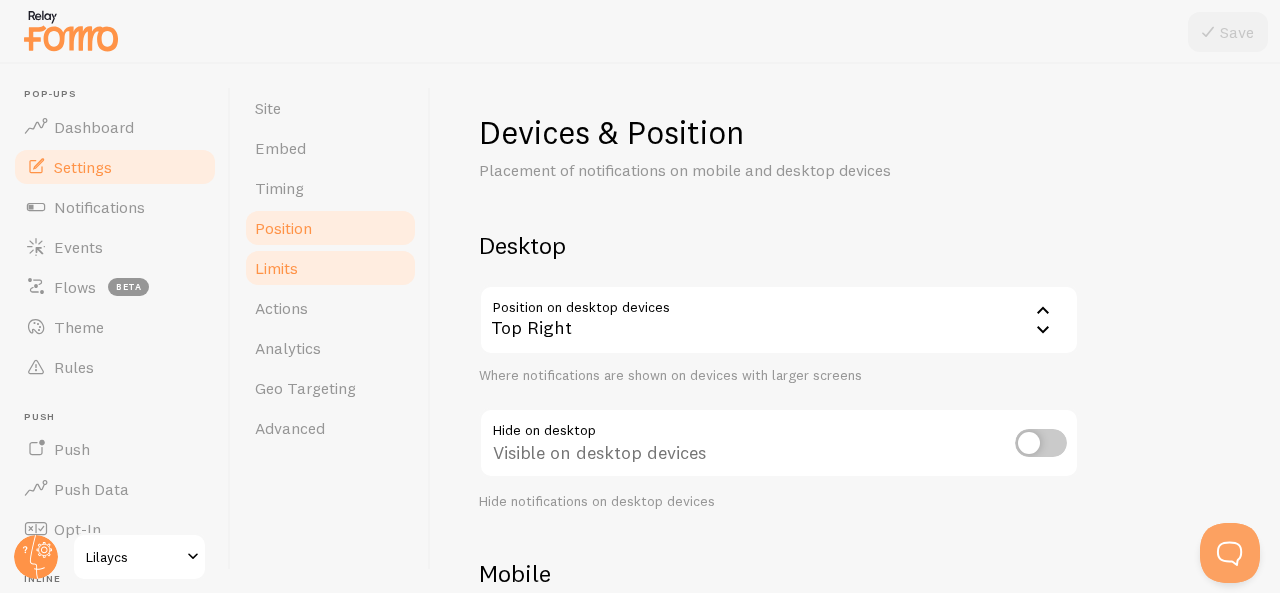 click on "Limits" at bounding box center [276, 268] 